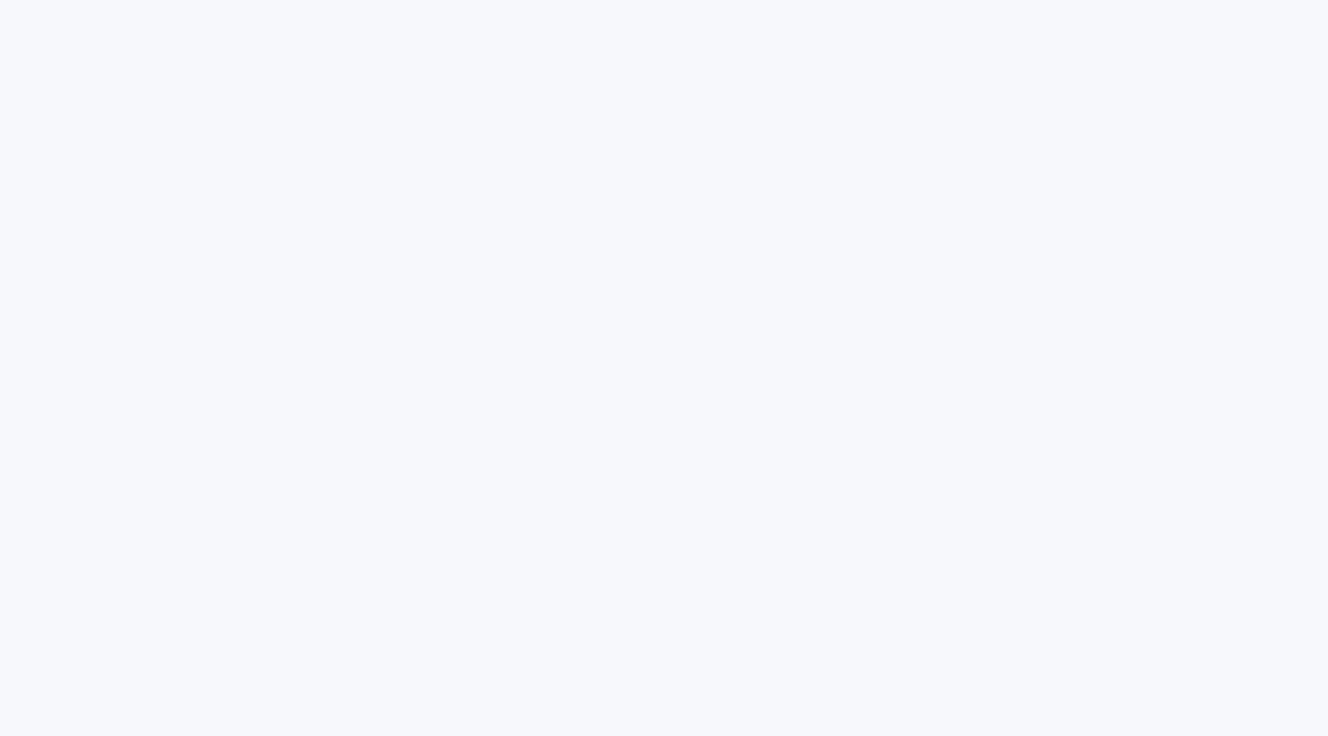 scroll, scrollTop: 0, scrollLeft: 0, axis: both 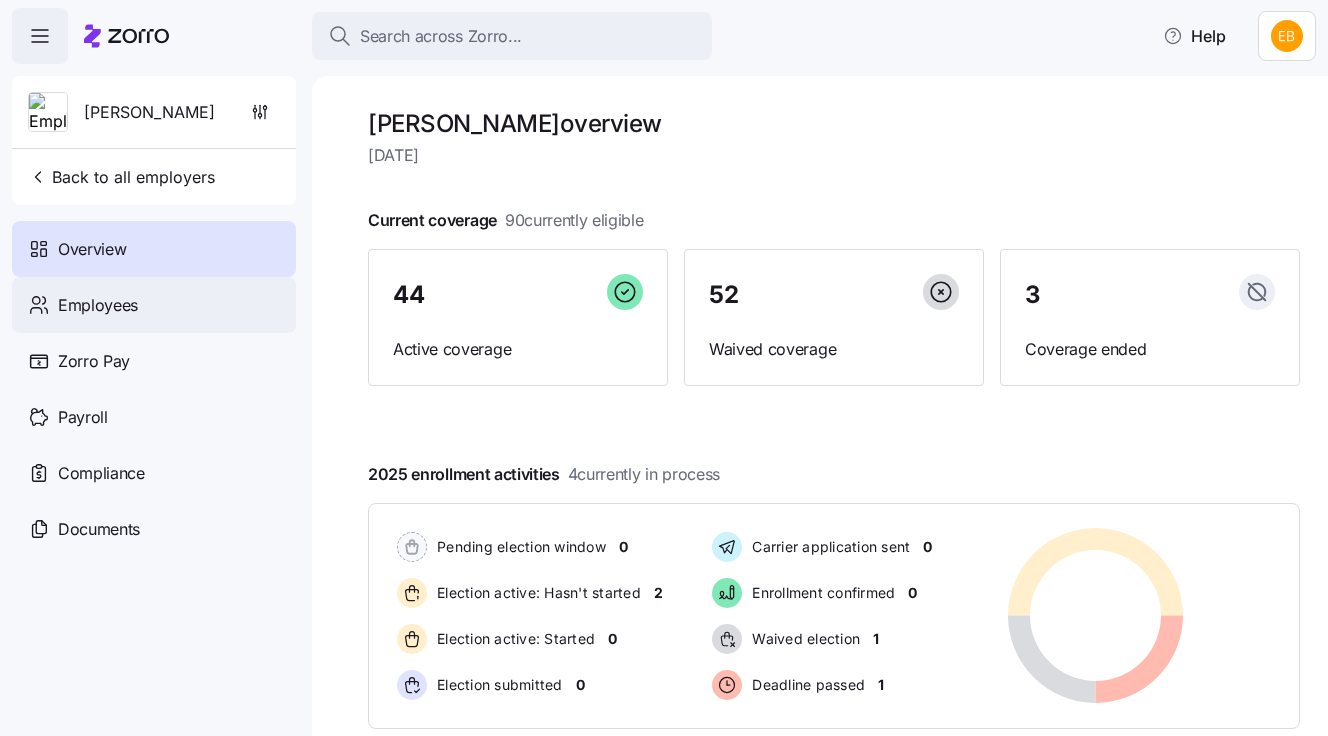 click on "Employees" at bounding box center [98, 305] 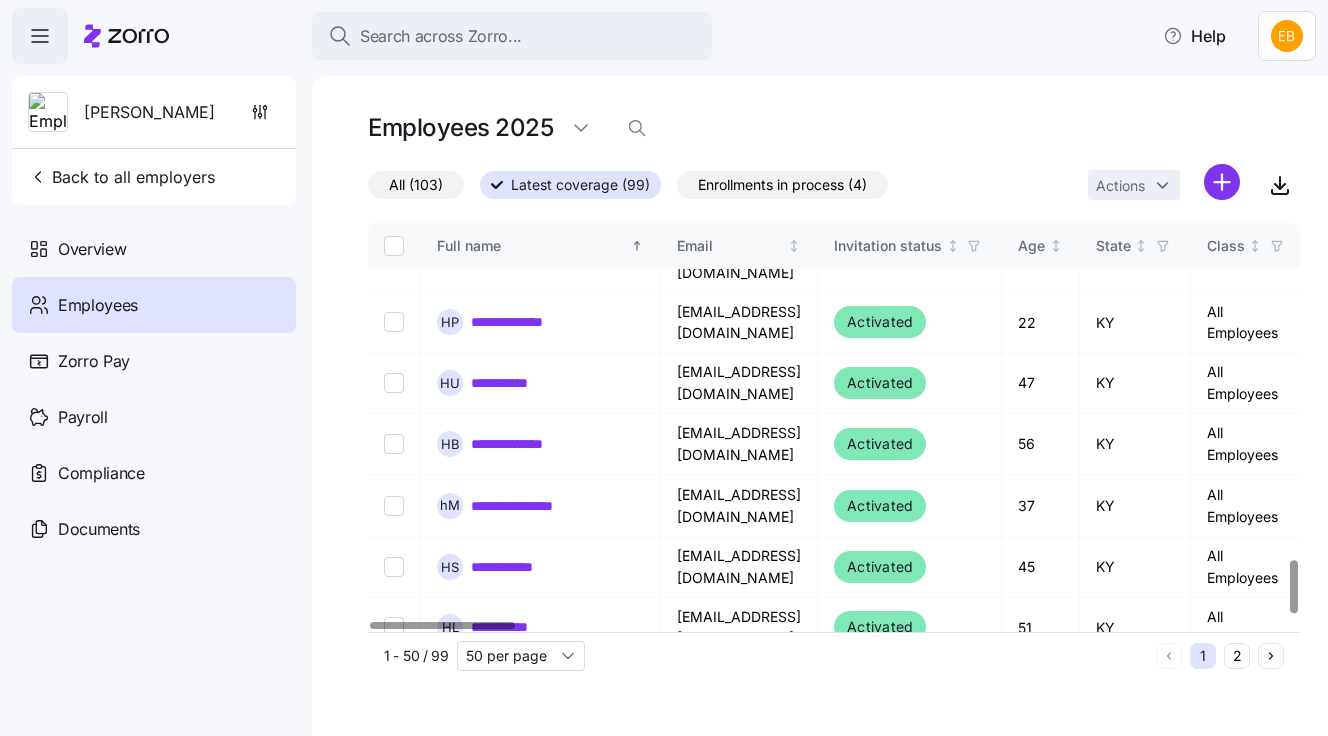 scroll, scrollTop: 2555, scrollLeft: 0, axis: vertical 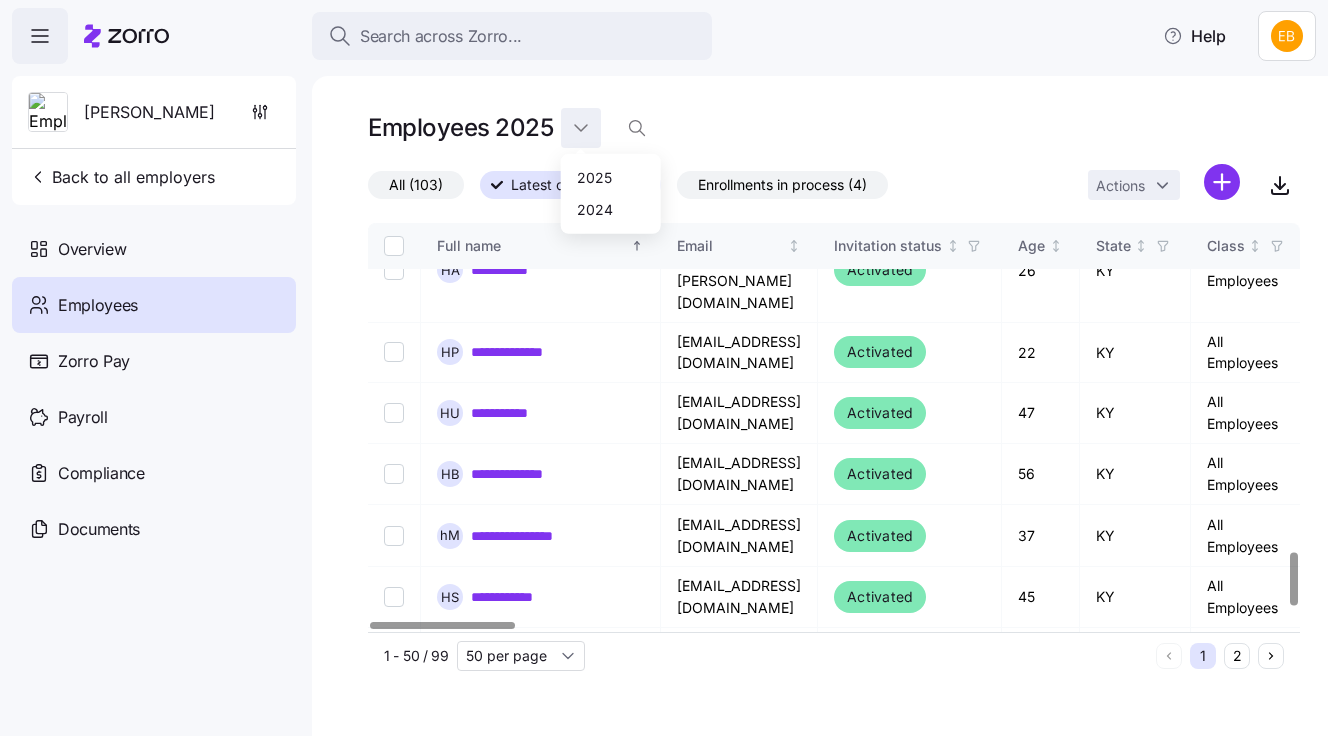 click on "**********" at bounding box center [664, 362] 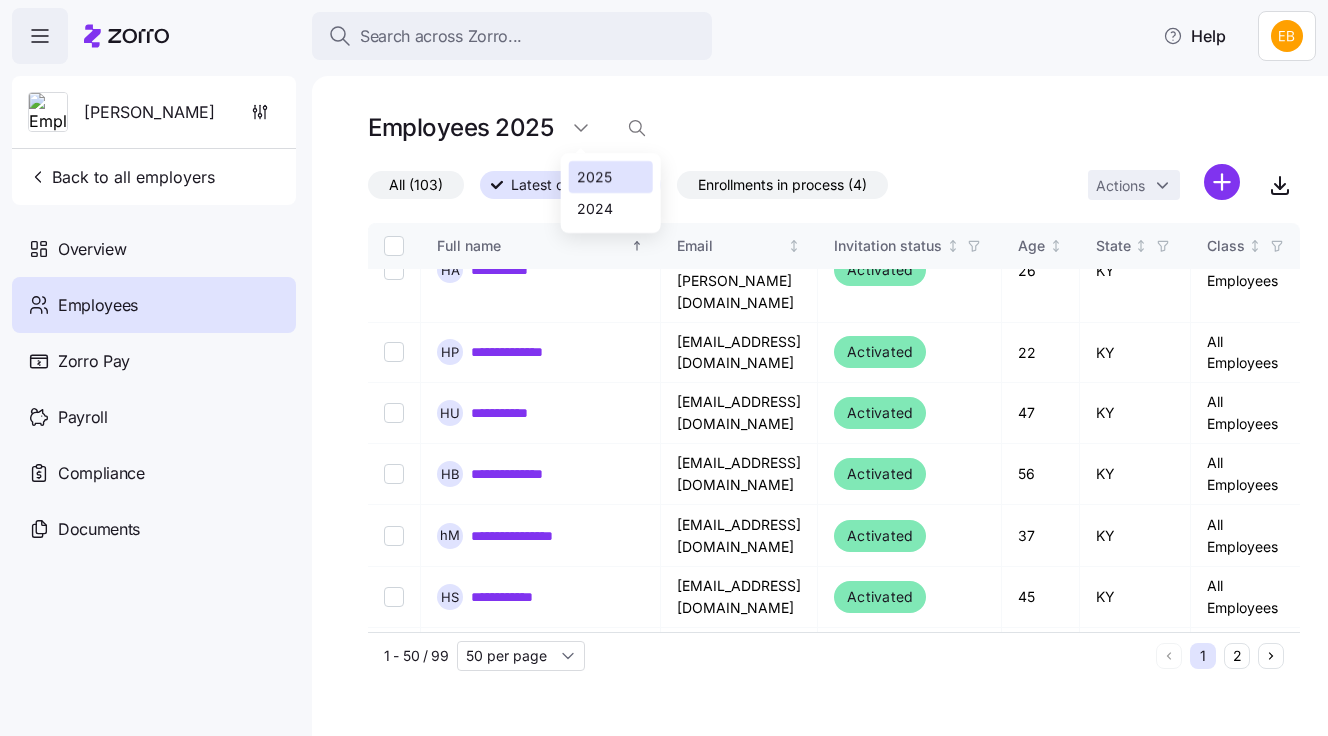 click on "2025" at bounding box center (594, 177) 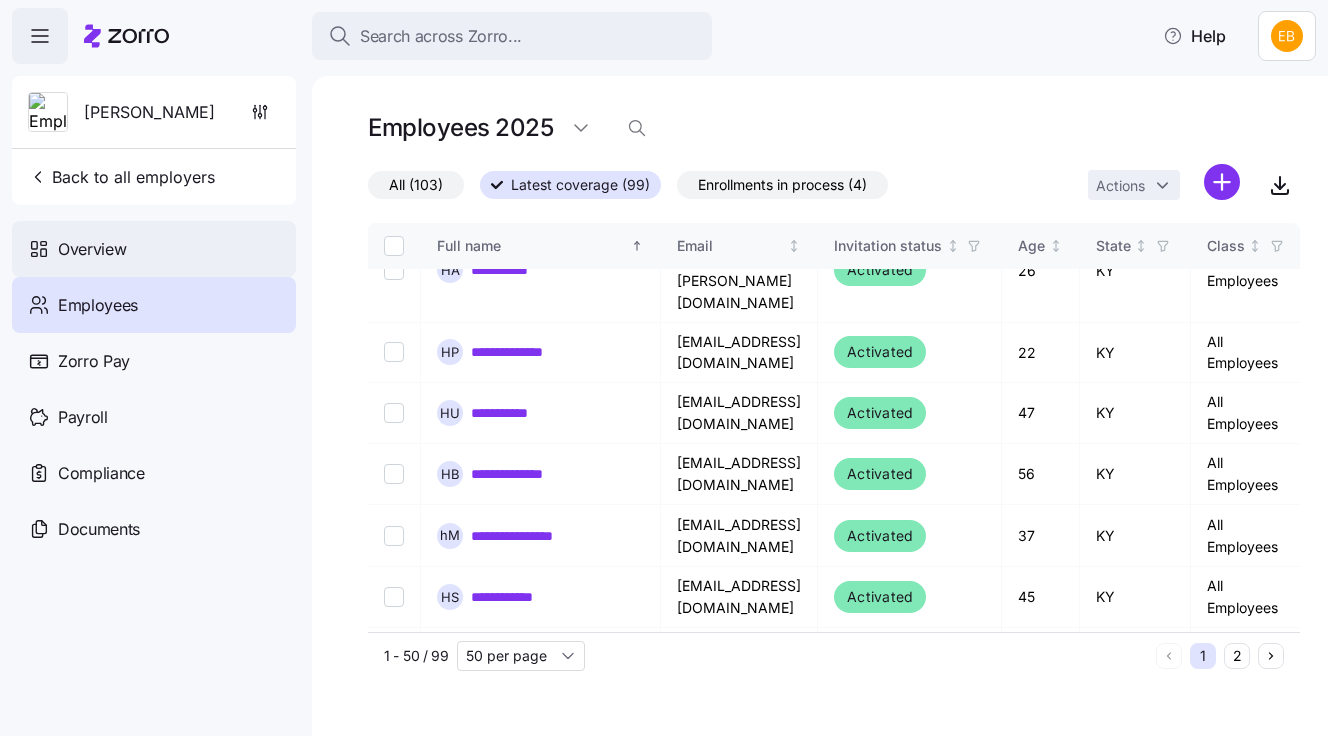 click on "Overview" at bounding box center (92, 249) 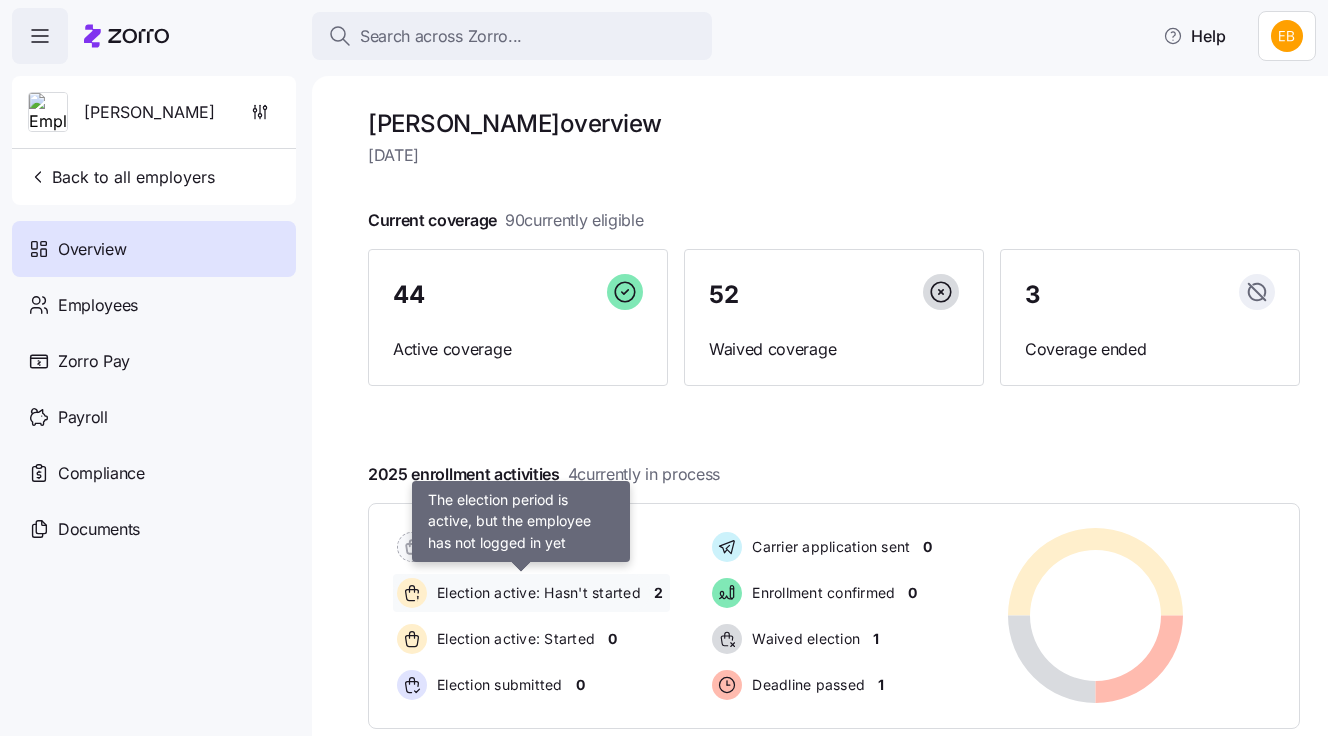click on "Election active: Hasn't started" at bounding box center [536, 593] 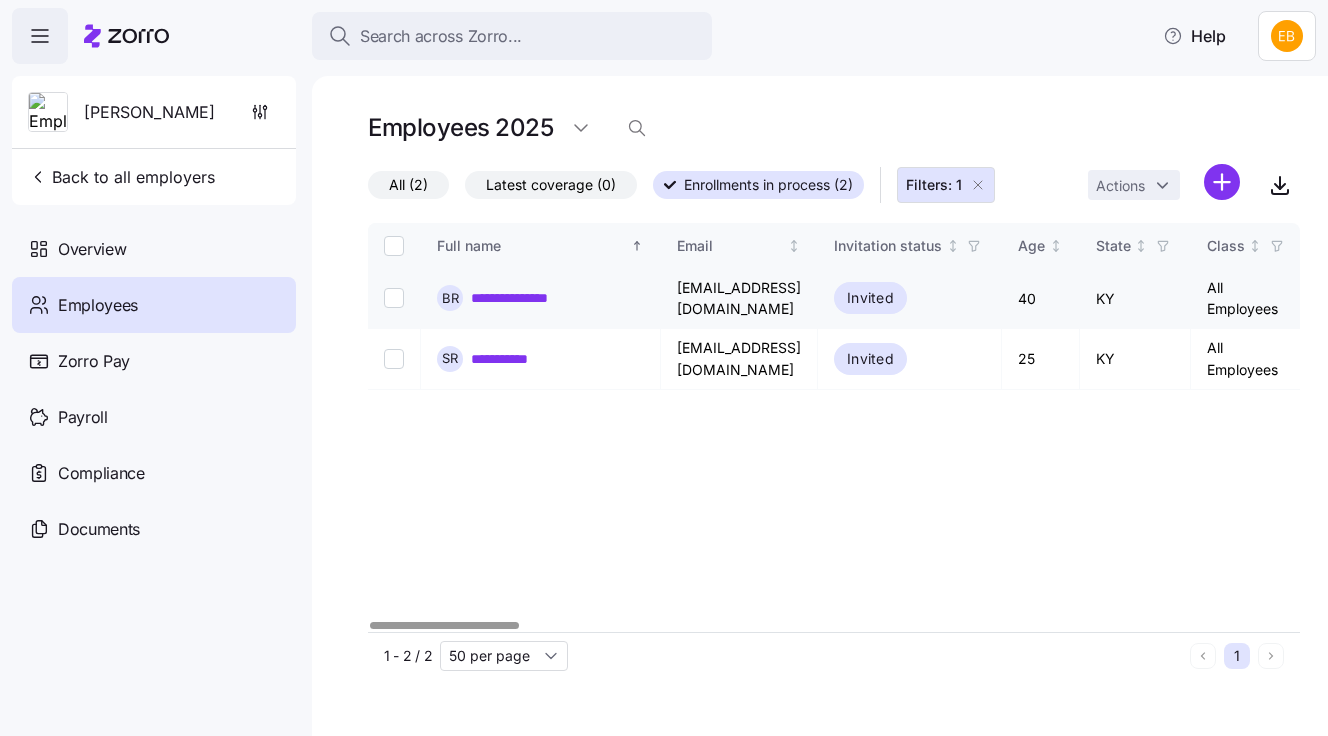 click on "**********" at bounding box center [524, 298] 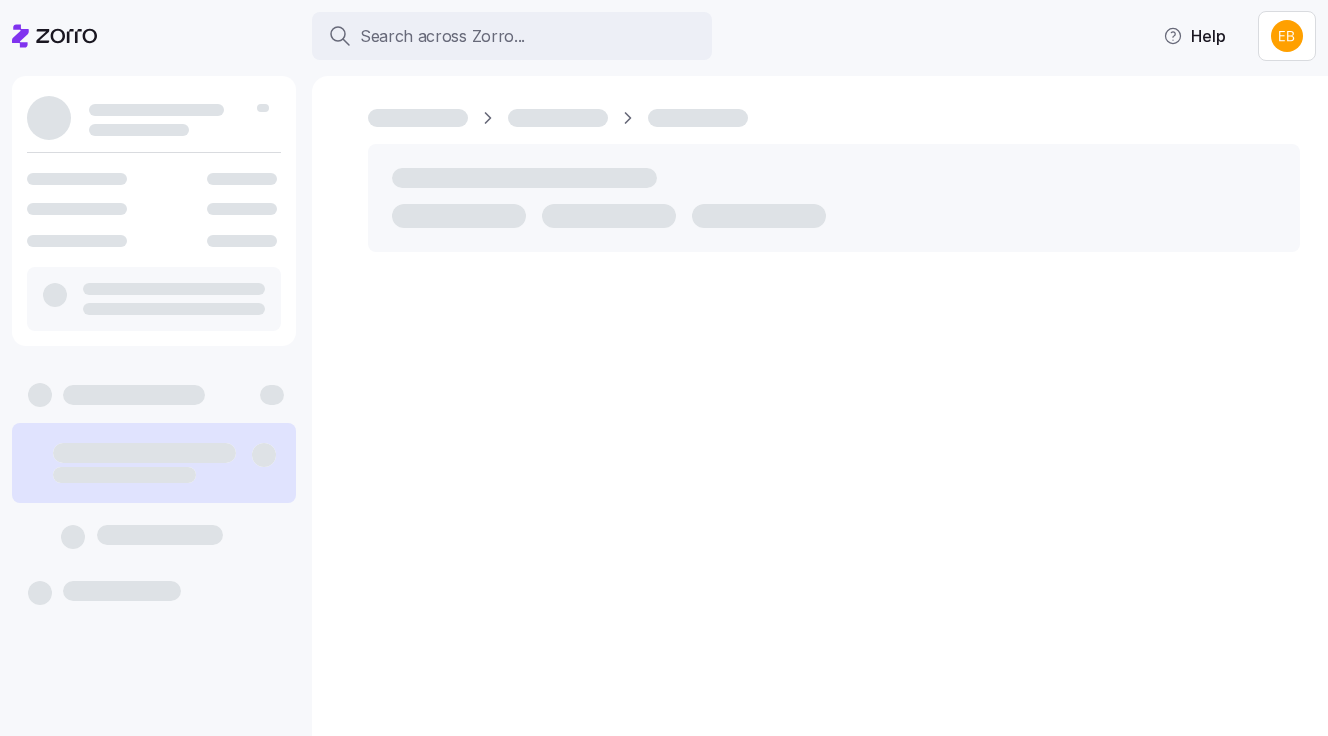 scroll, scrollTop: 0, scrollLeft: 0, axis: both 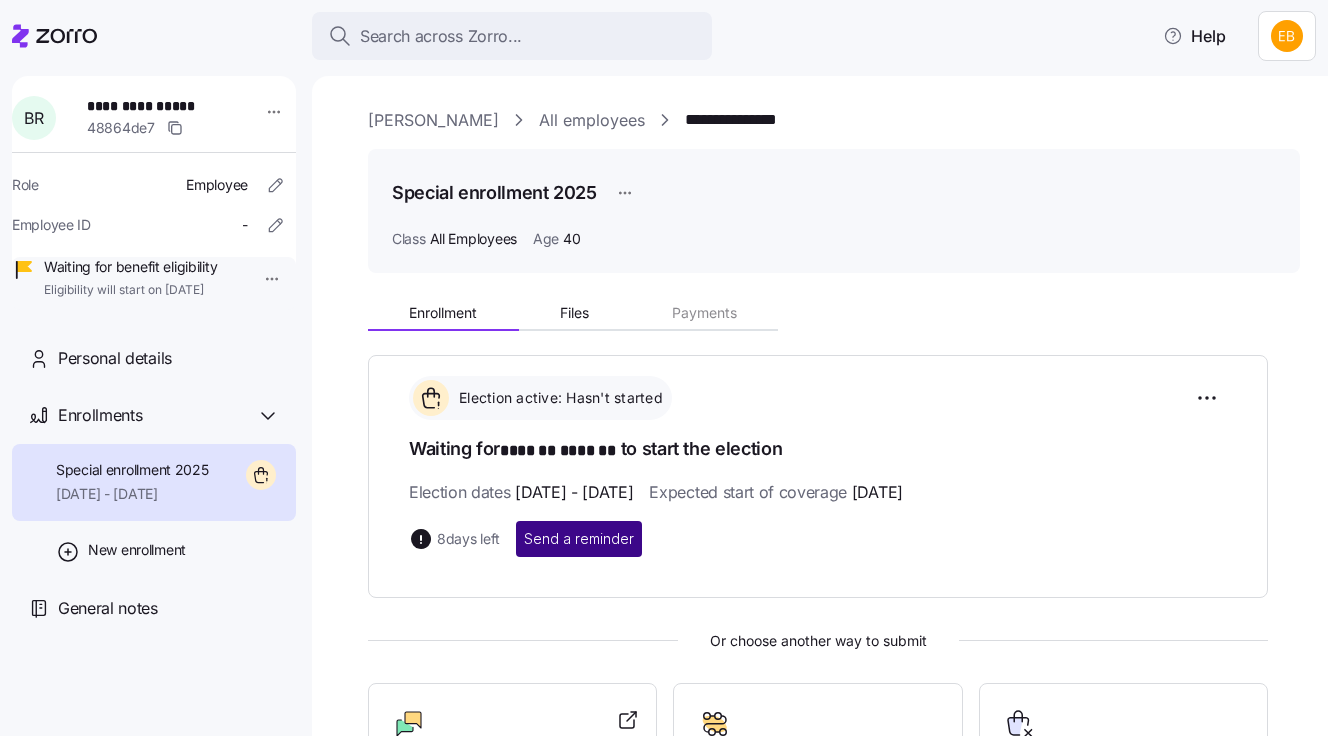 click on "Send a reminder" at bounding box center [579, 539] 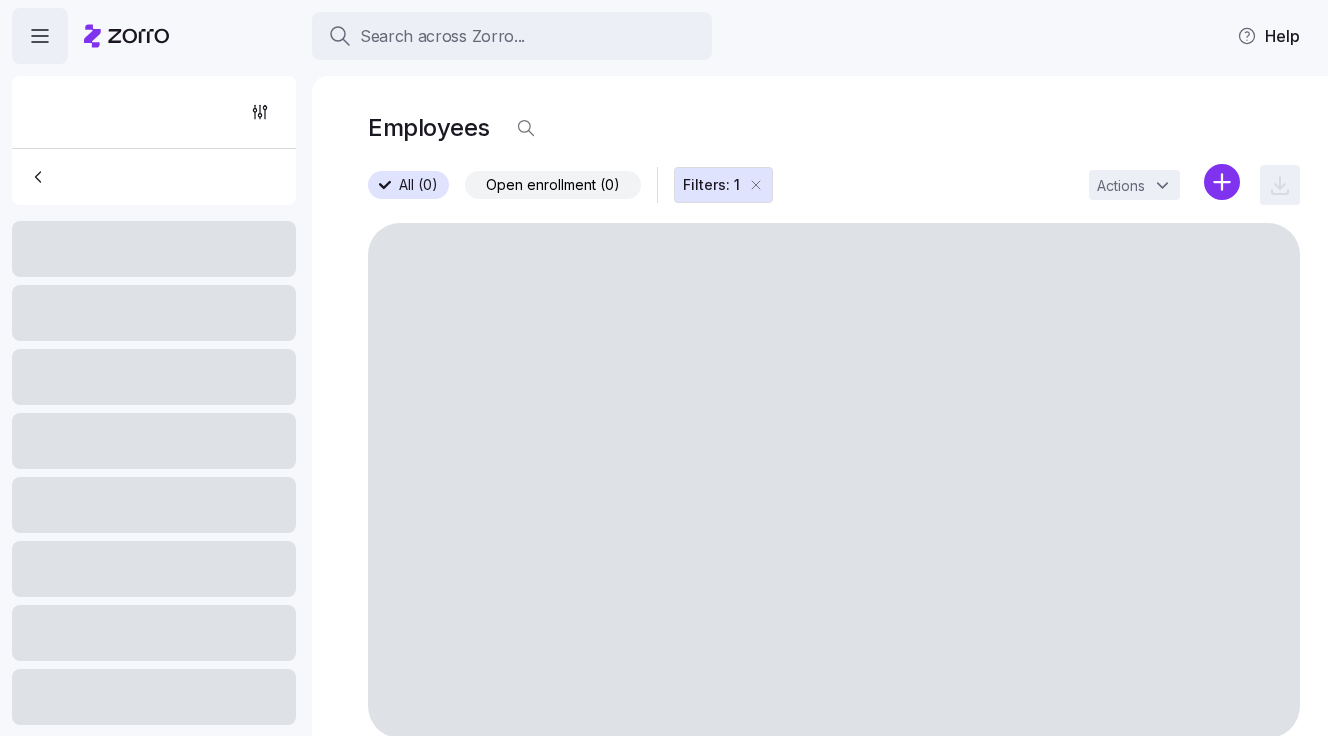 scroll, scrollTop: 0, scrollLeft: 0, axis: both 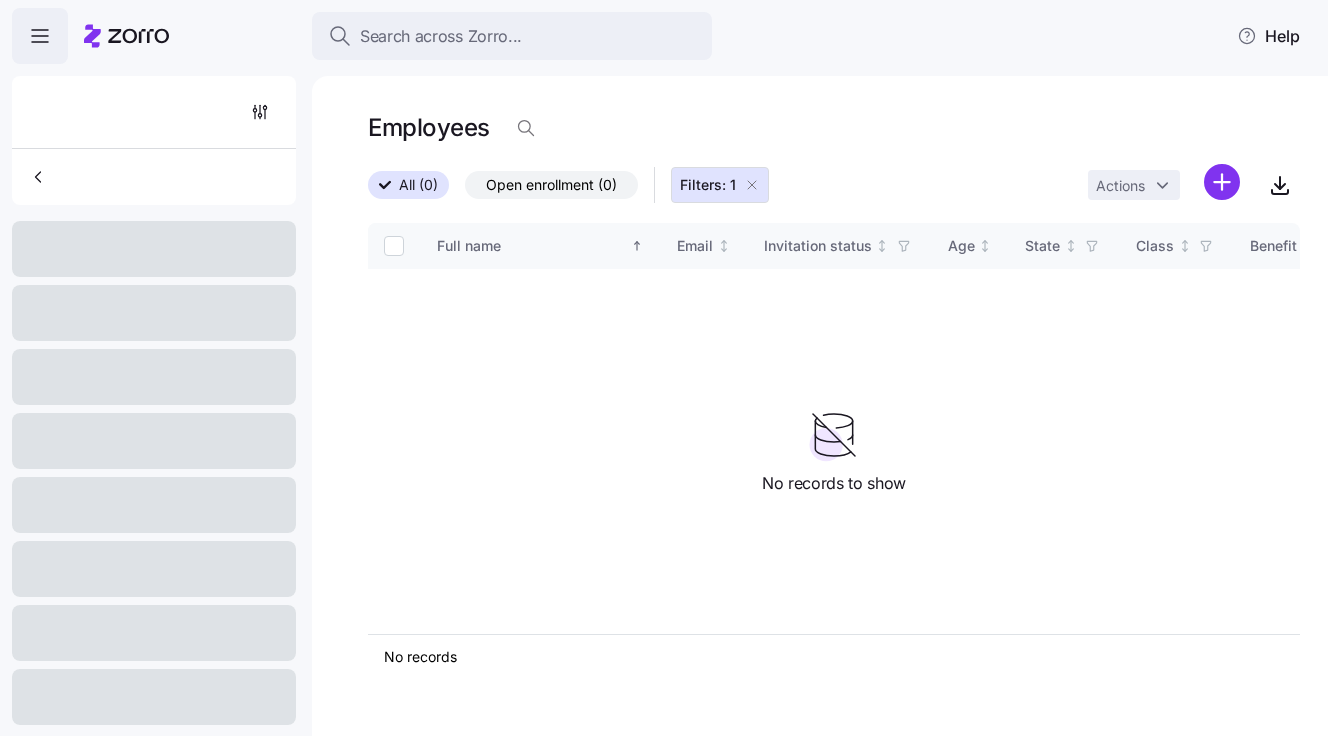 click 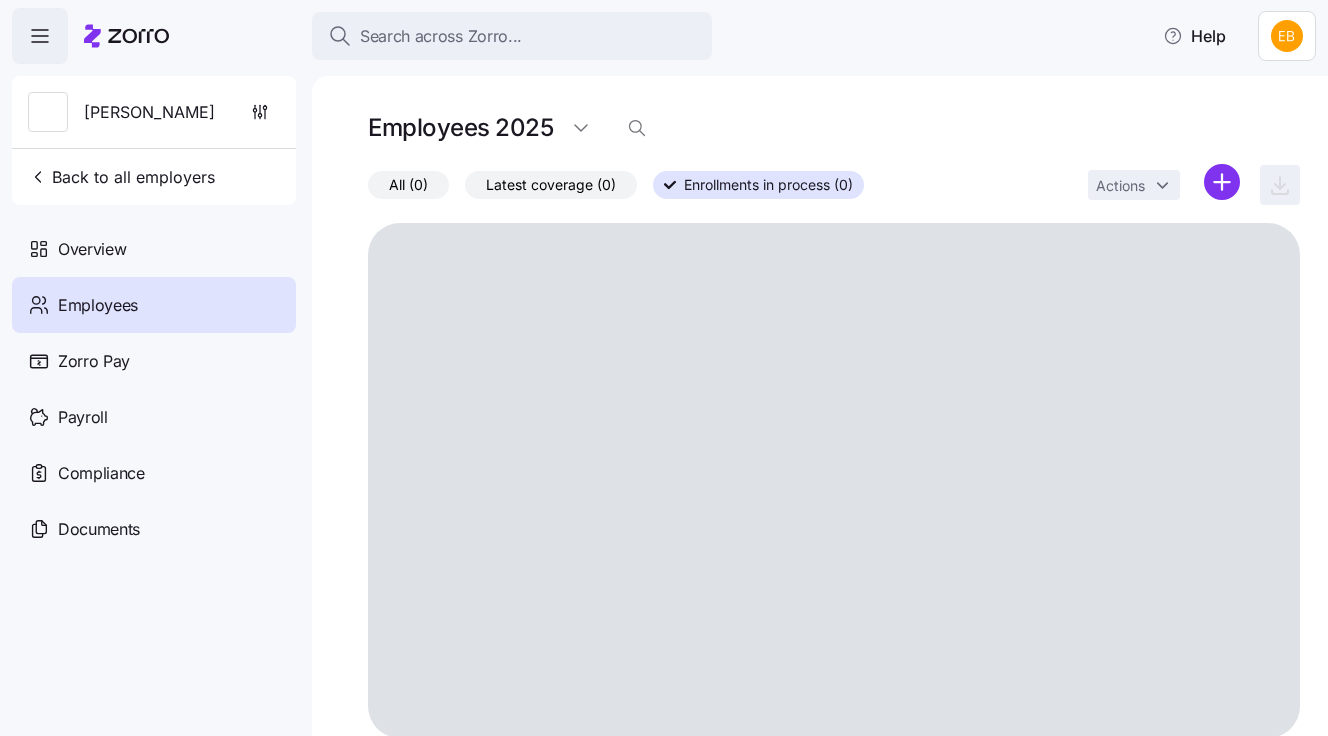 click on "Employees" at bounding box center [98, 305] 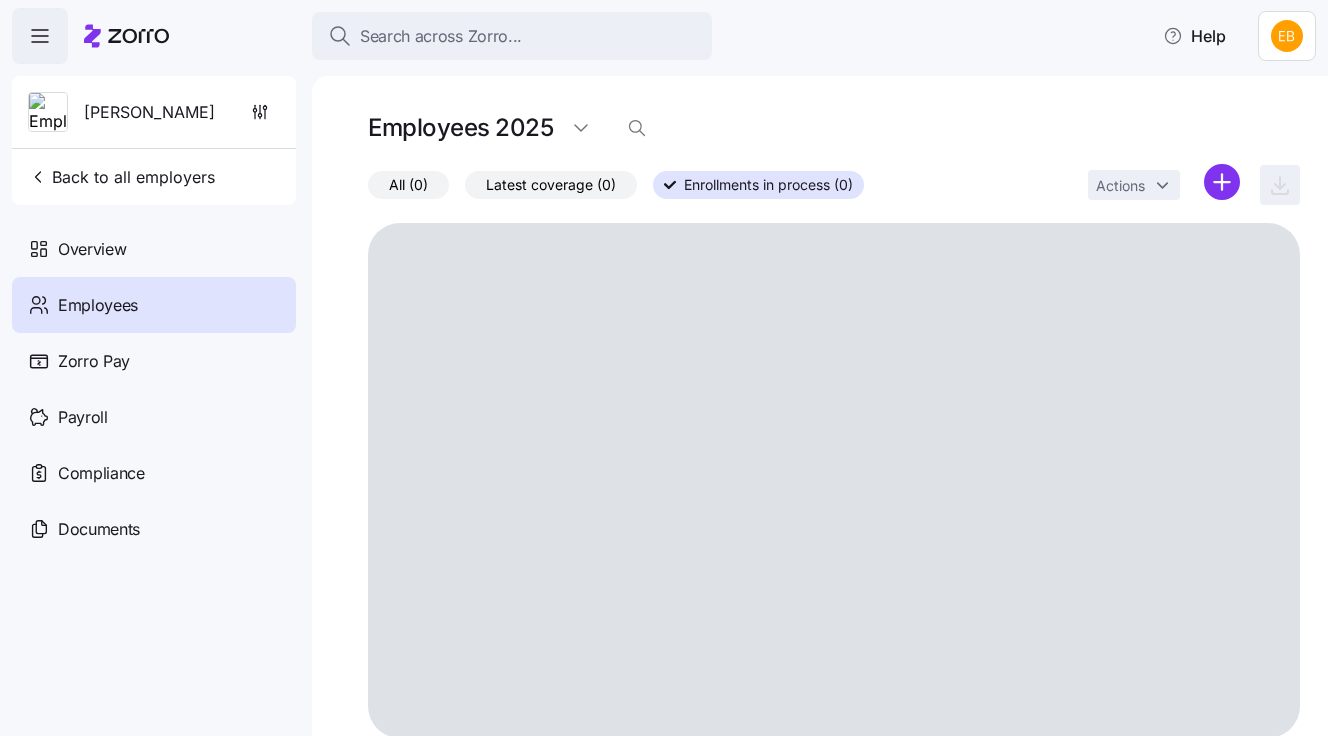 click on "All (0)" at bounding box center [408, 185] 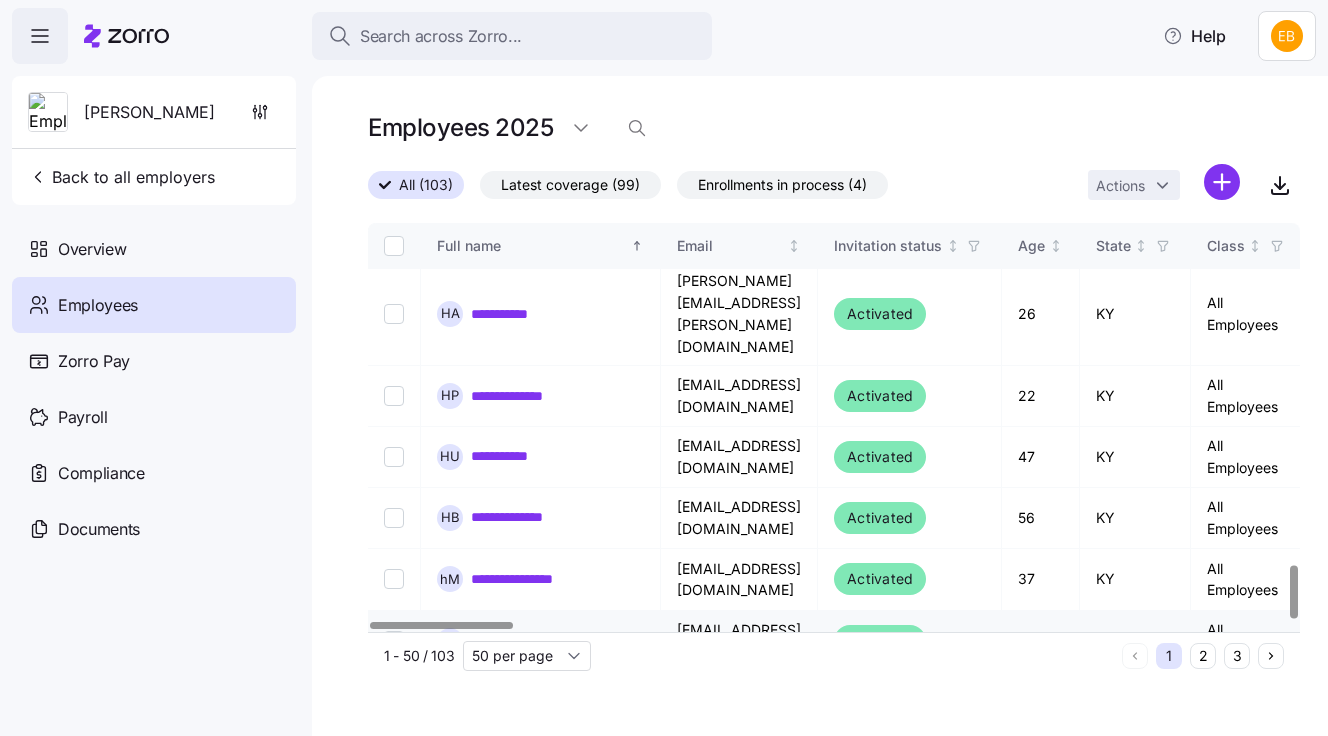 scroll, scrollTop: 2655, scrollLeft: 0, axis: vertical 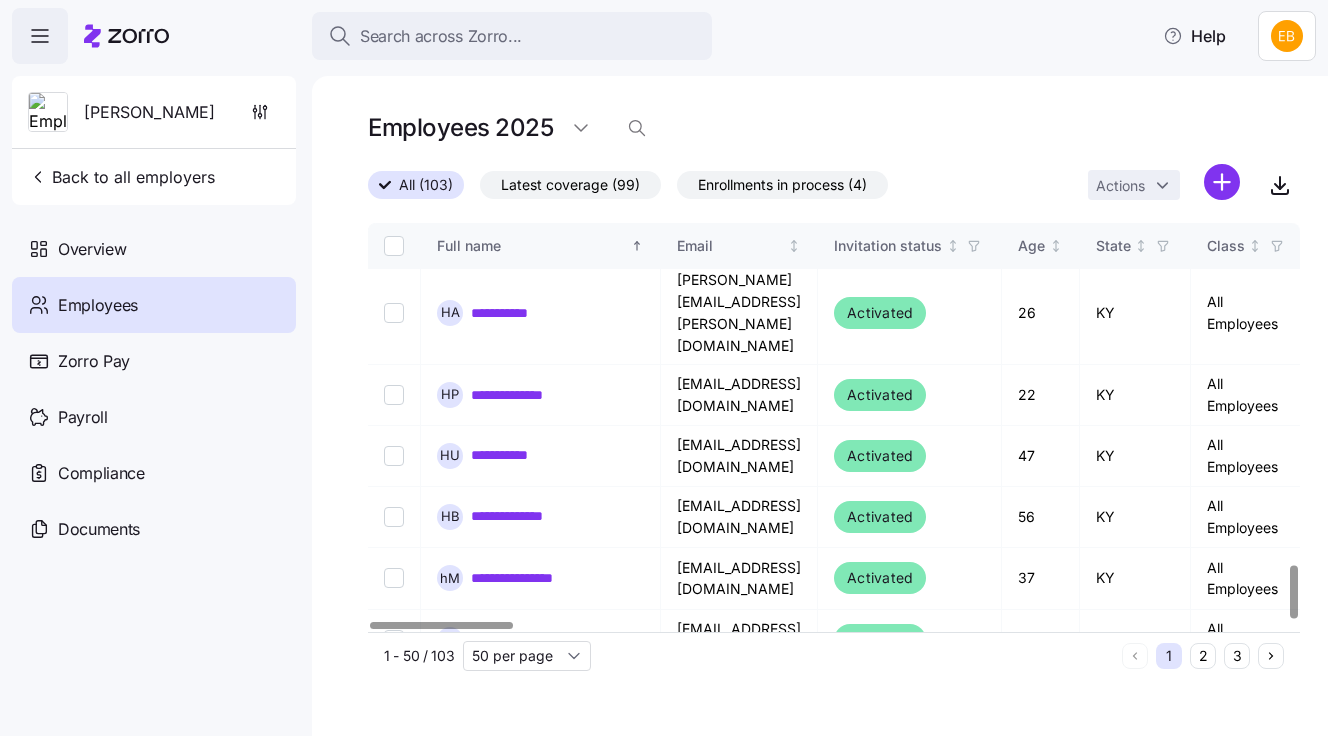 click on "**********" at bounding box center (519, 935) 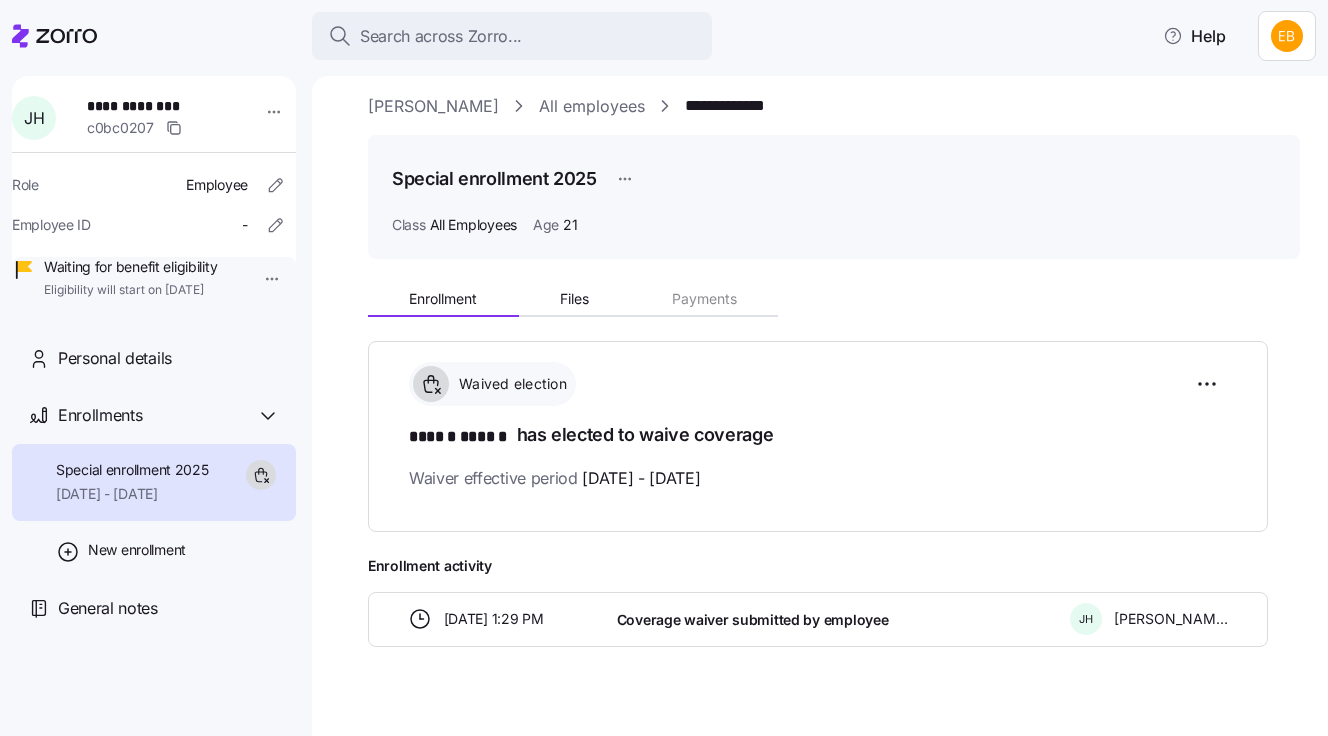 scroll, scrollTop: 0, scrollLeft: 0, axis: both 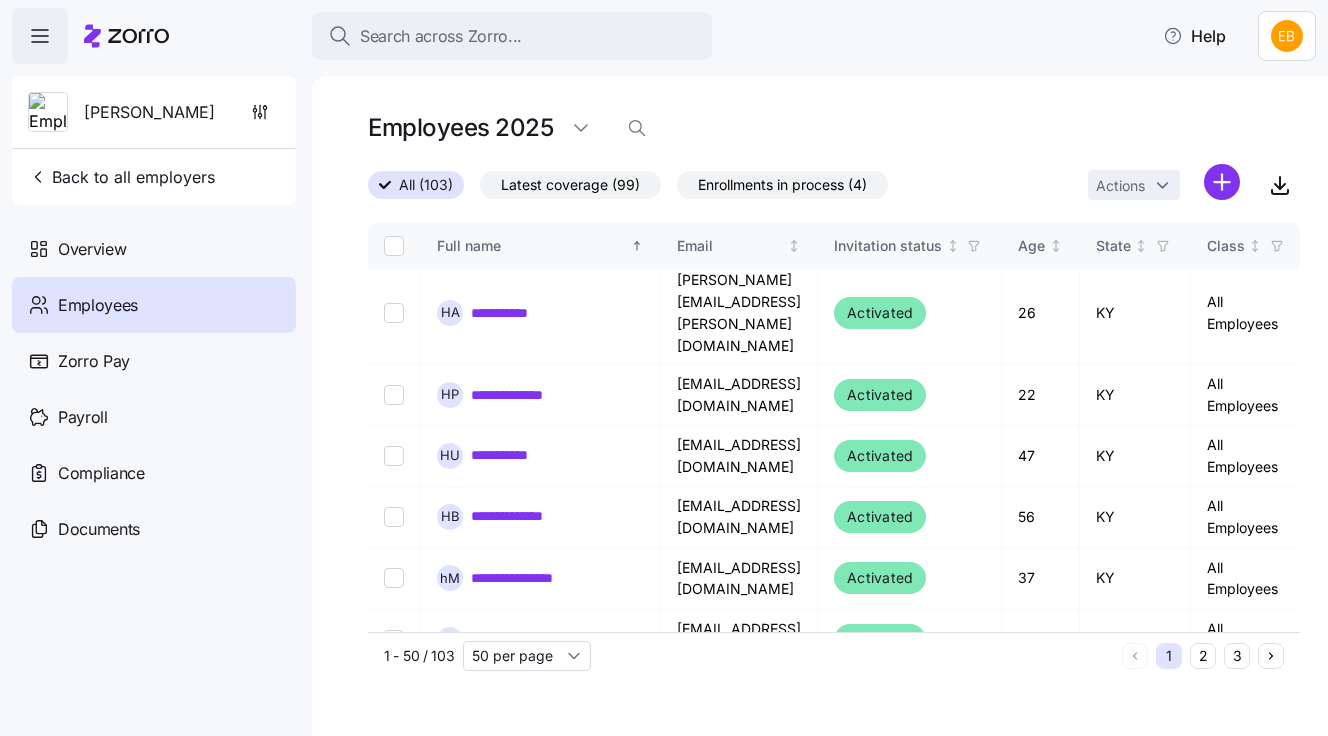 click on "3" at bounding box center [1237, 656] 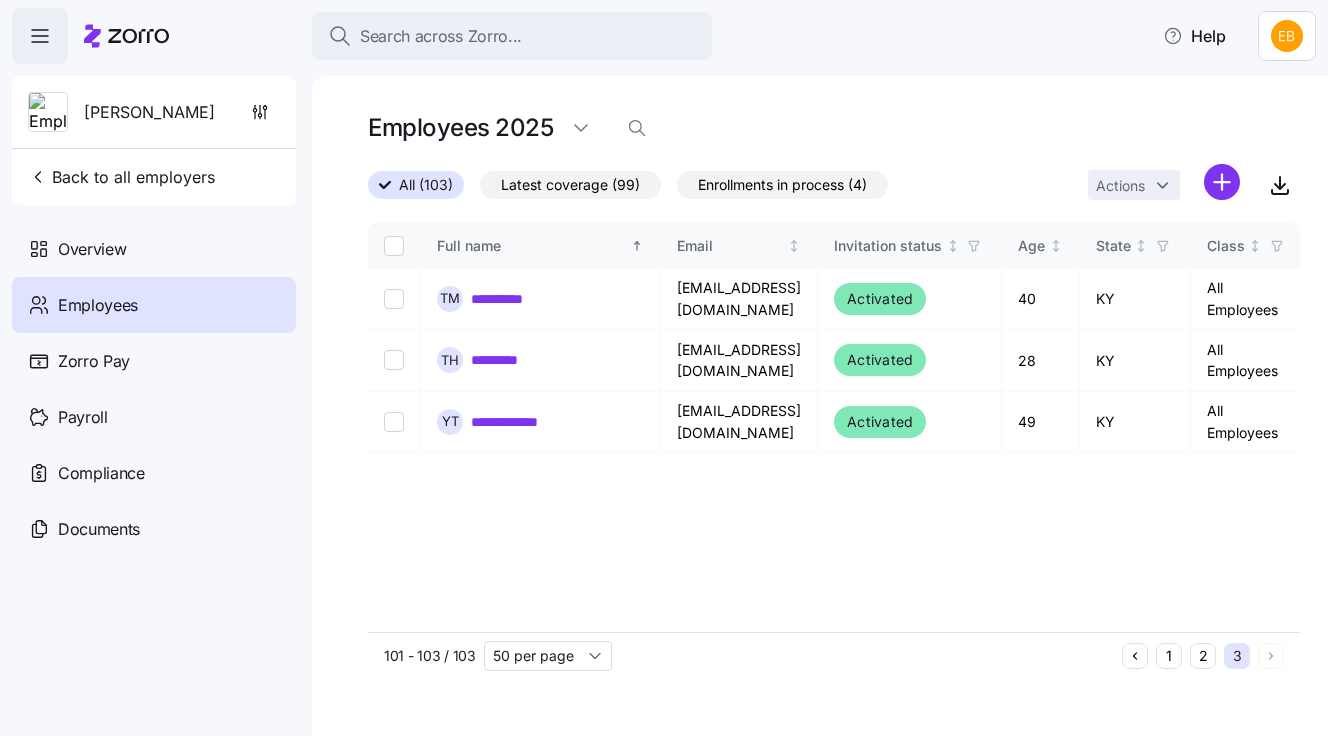 scroll, scrollTop: 0, scrollLeft: 0, axis: both 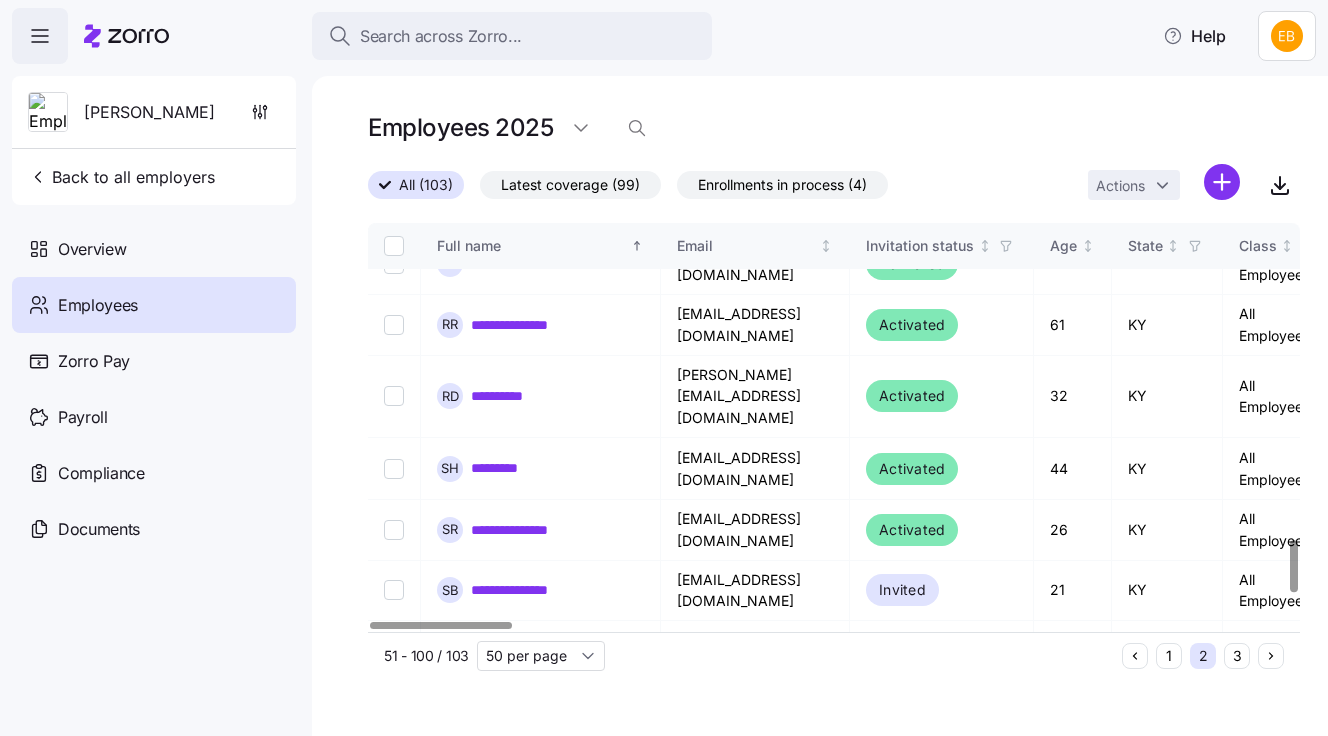 click on "**********" at bounding box center [505, 773] 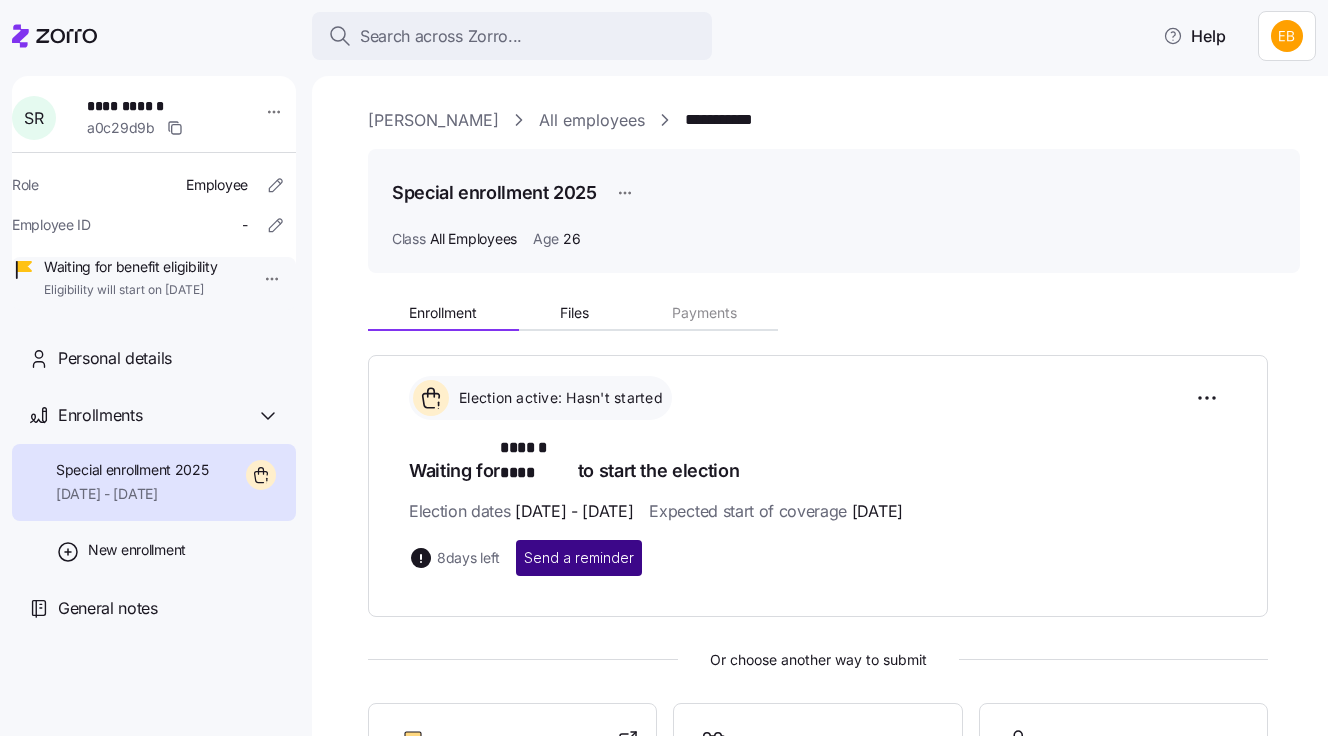click on "Send a reminder" at bounding box center (579, 558) 